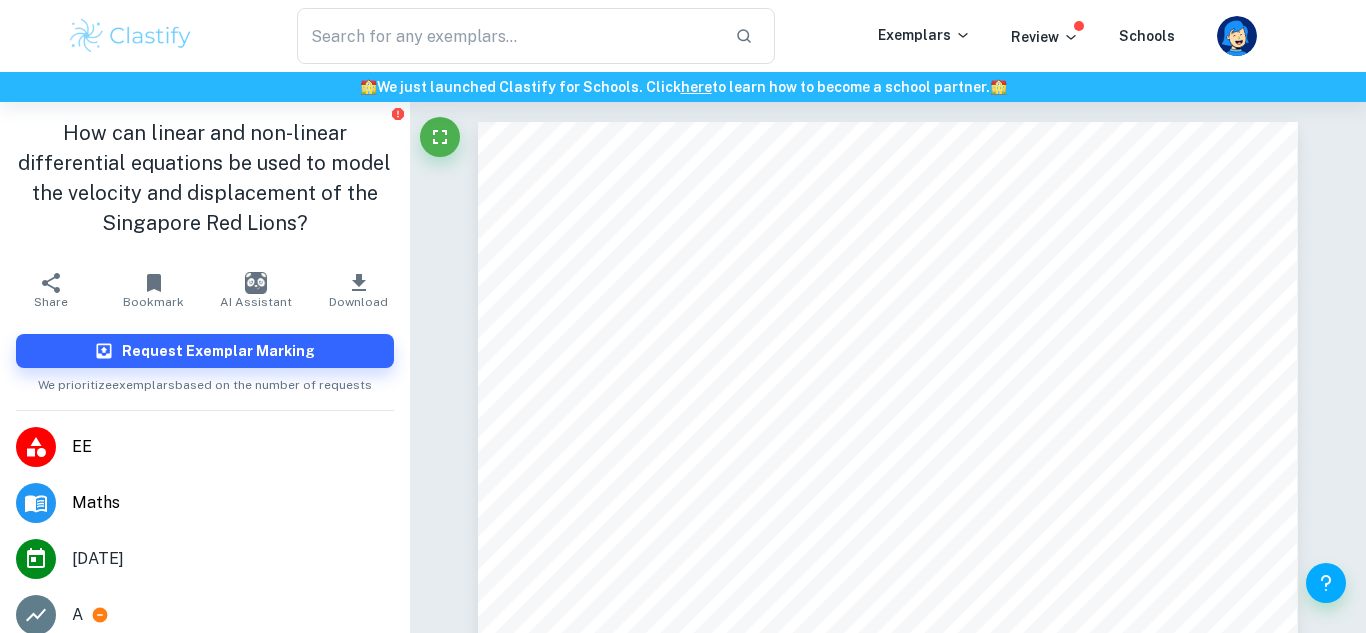scroll, scrollTop: 0, scrollLeft: 0, axis: both 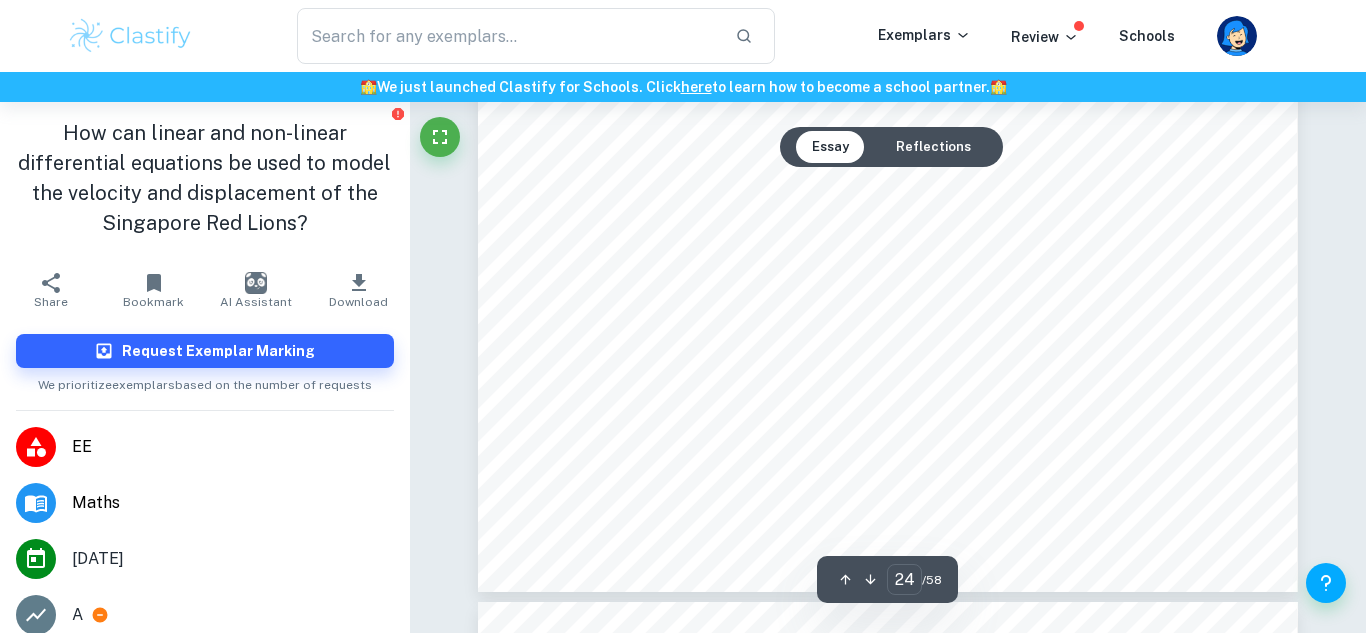 click on "to interpolate the points produced from the aforementioned numerical approach." at bounding box center [867, -381] 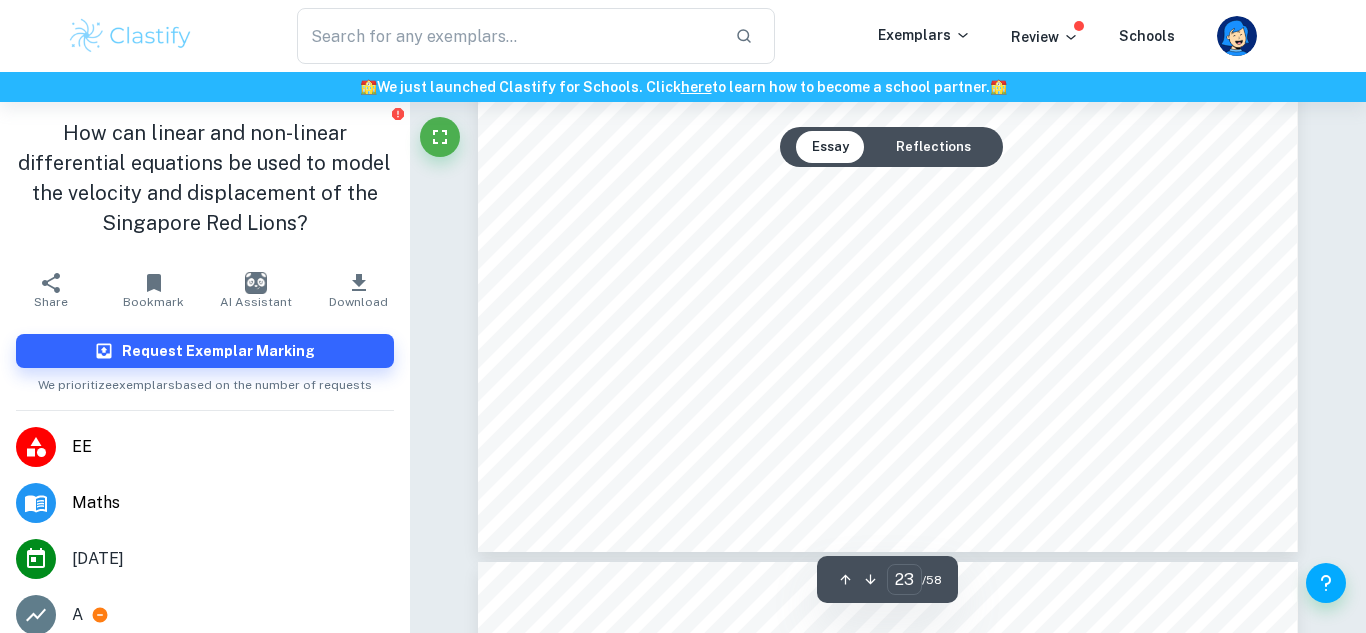 type on "22" 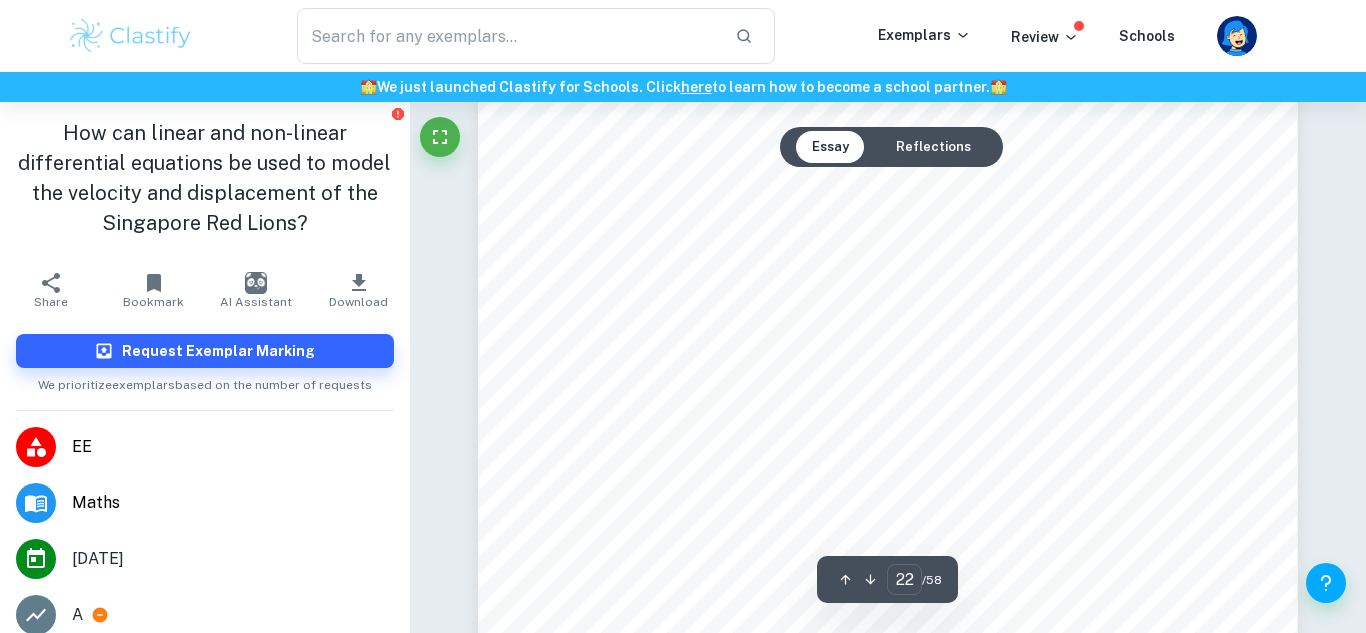 scroll, scrollTop: 24639, scrollLeft: 0, axis: vertical 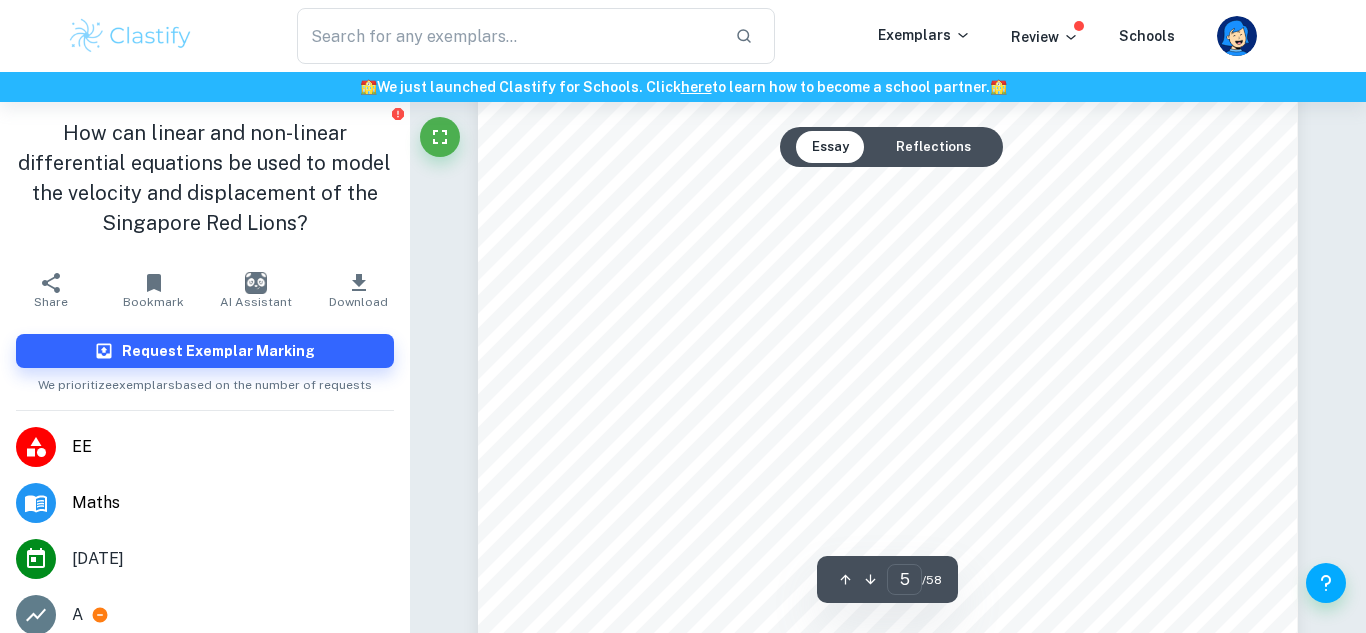 type on "6" 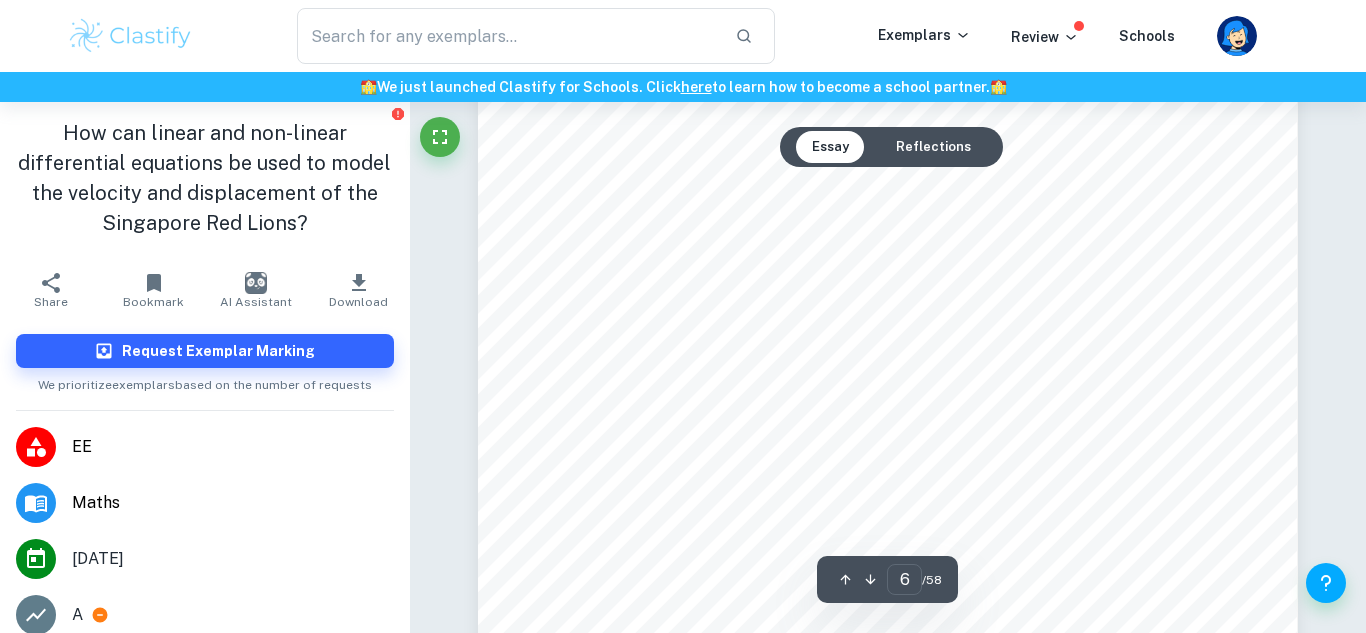 scroll, scrollTop: 6564, scrollLeft: 0, axis: vertical 